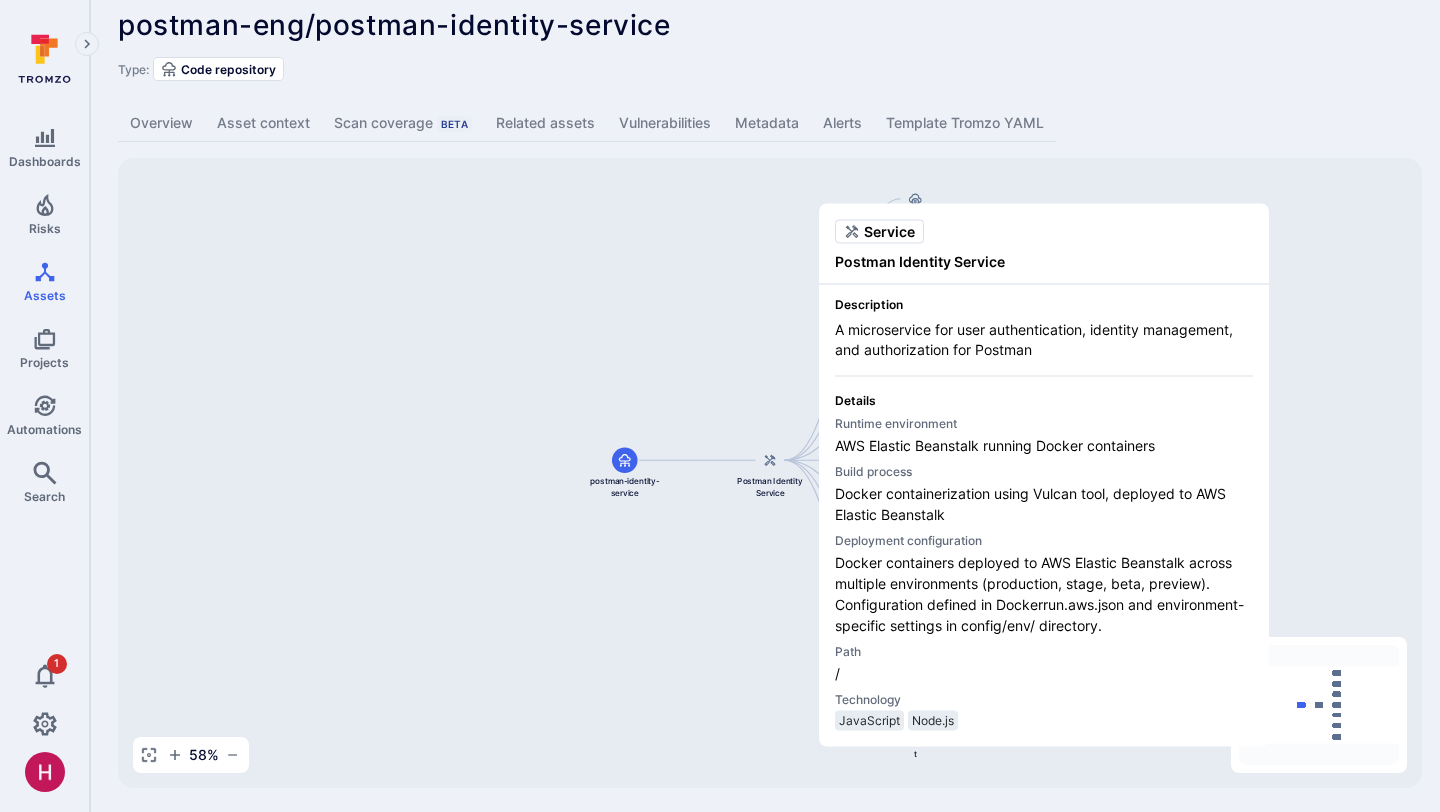 scroll, scrollTop: 23, scrollLeft: 0, axis: vertical 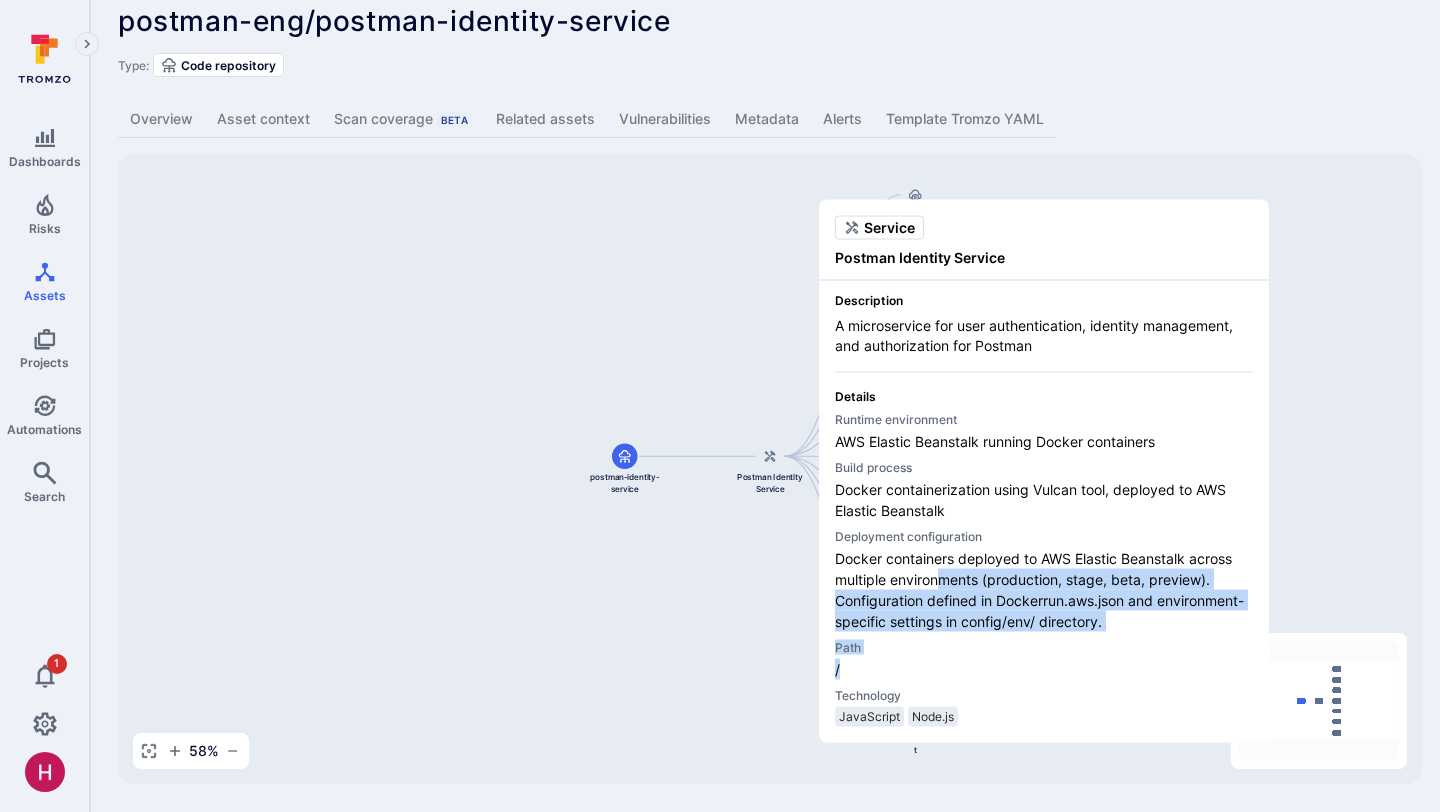 drag, startPoint x: 931, startPoint y: 656, endPoint x: 937, endPoint y: 569, distance: 87.20665 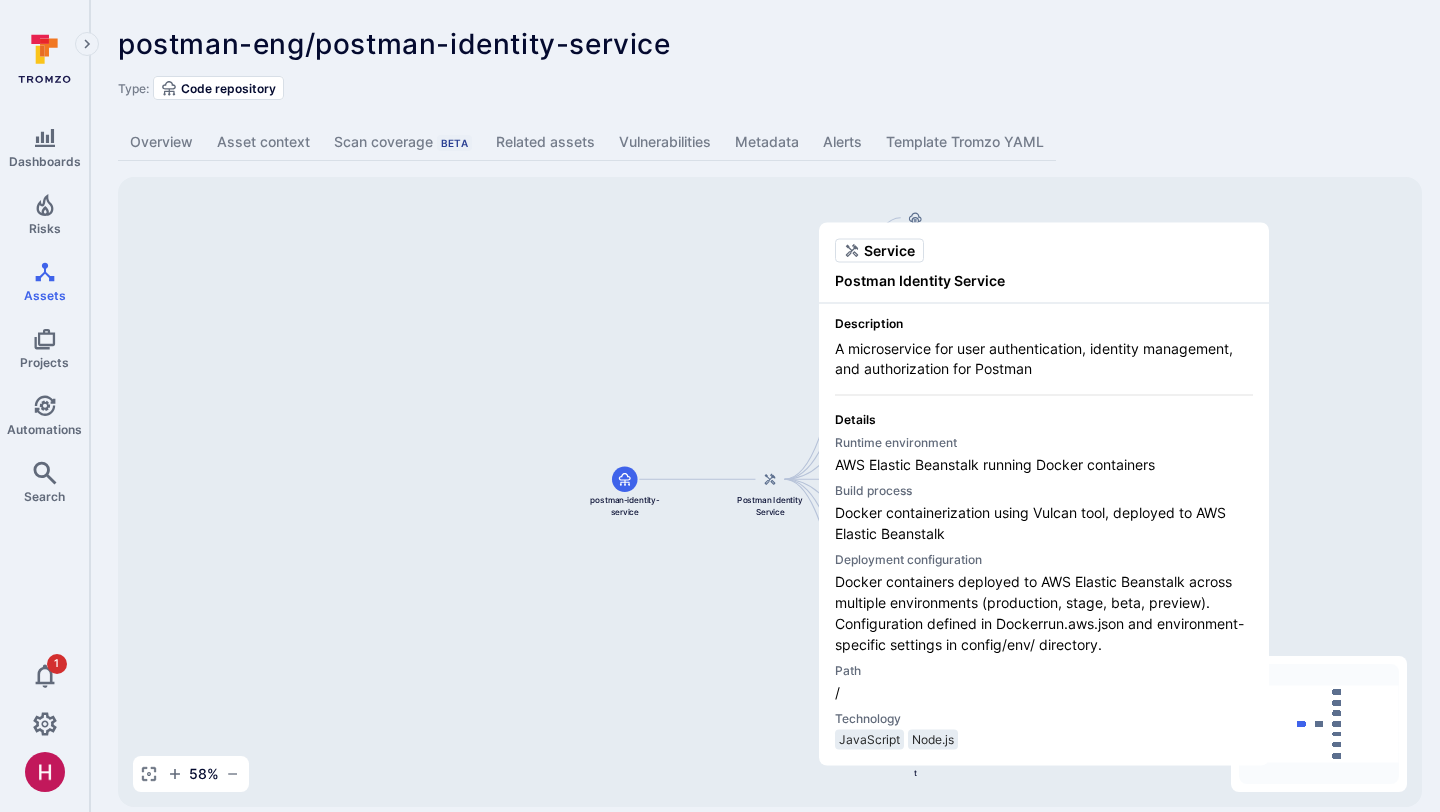 scroll, scrollTop: 23, scrollLeft: 0, axis: vertical 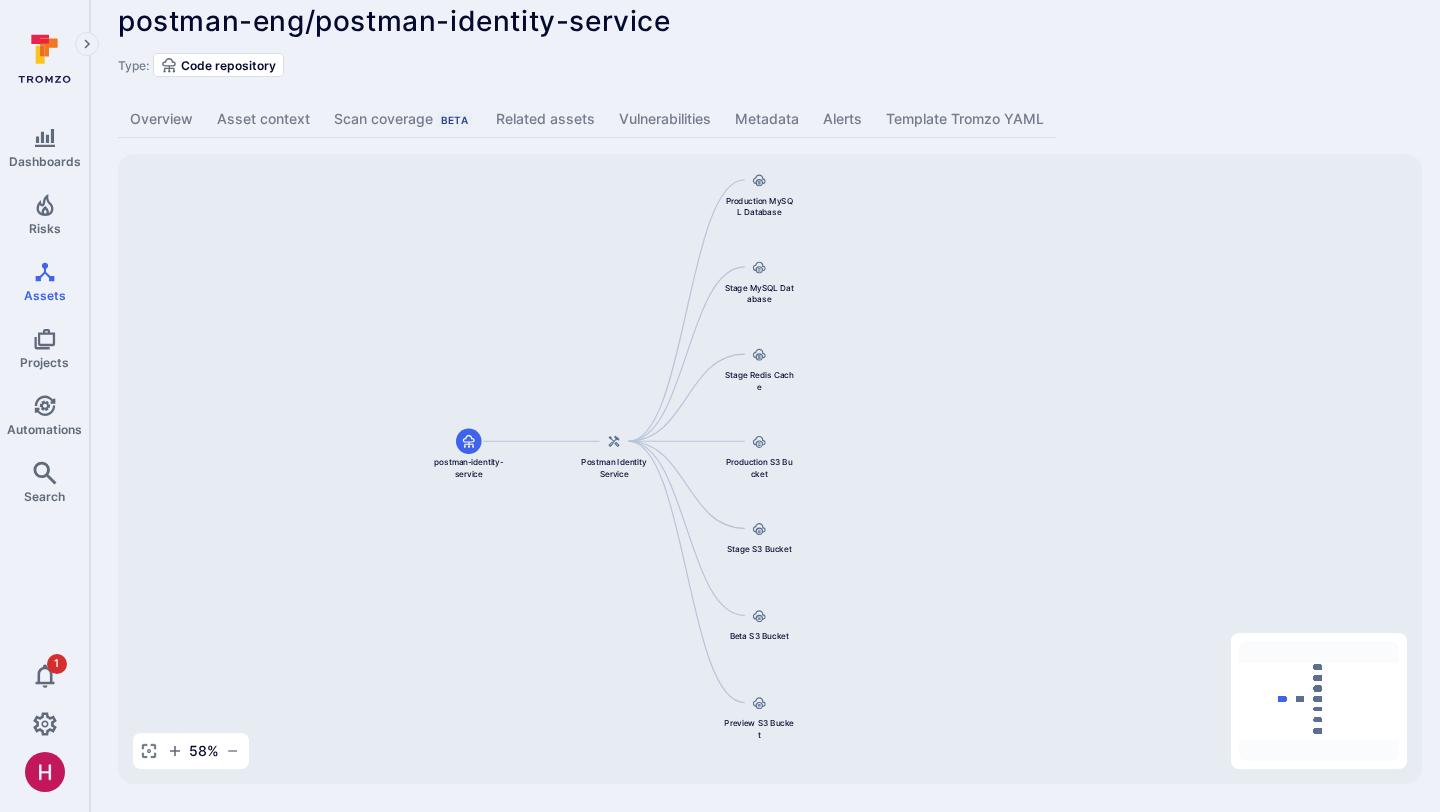 drag, startPoint x: 625, startPoint y: 631, endPoint x: 468, endPoint y: 615, distance: 157.81319 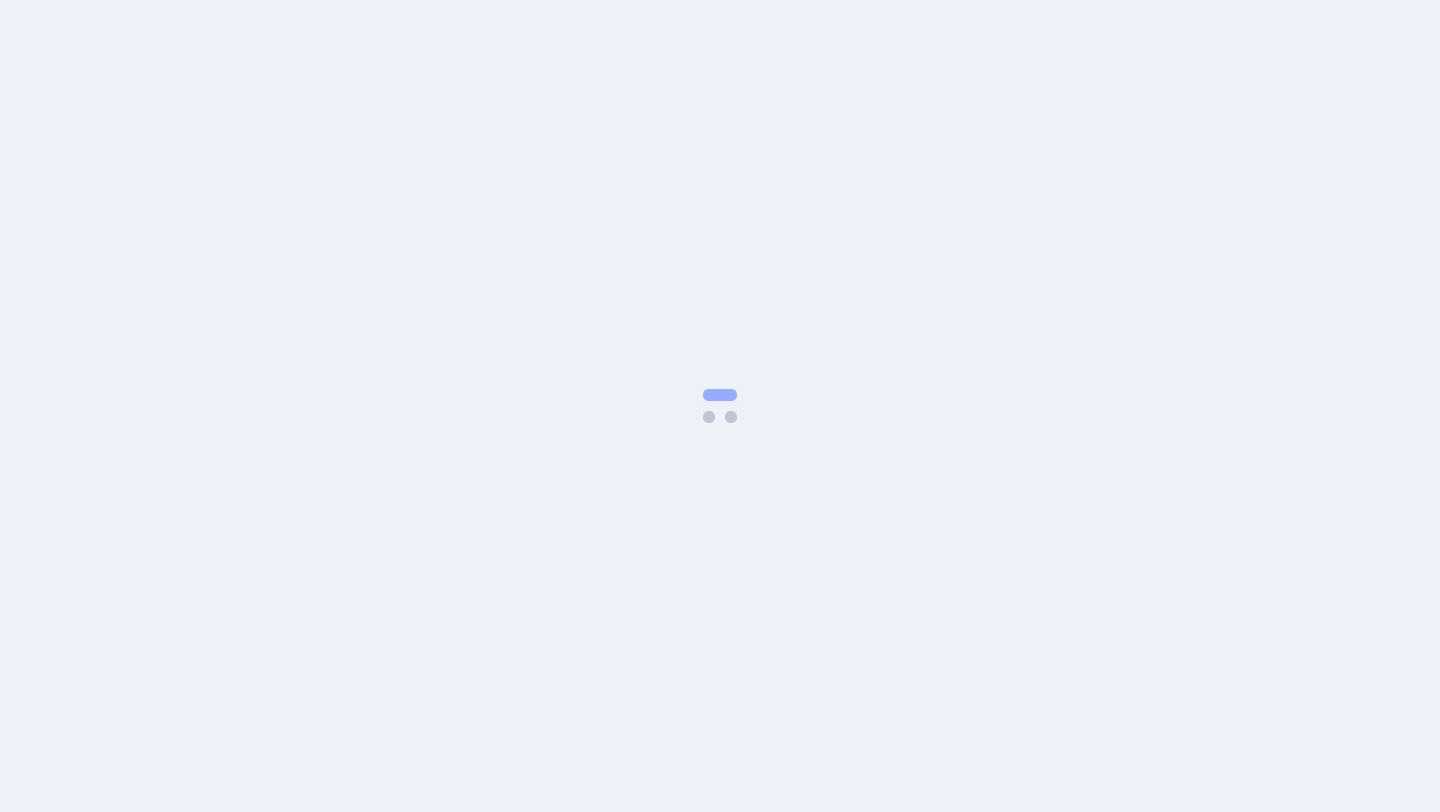 scroll, scrollTop: 0, scrollLeft: 0, axis: both 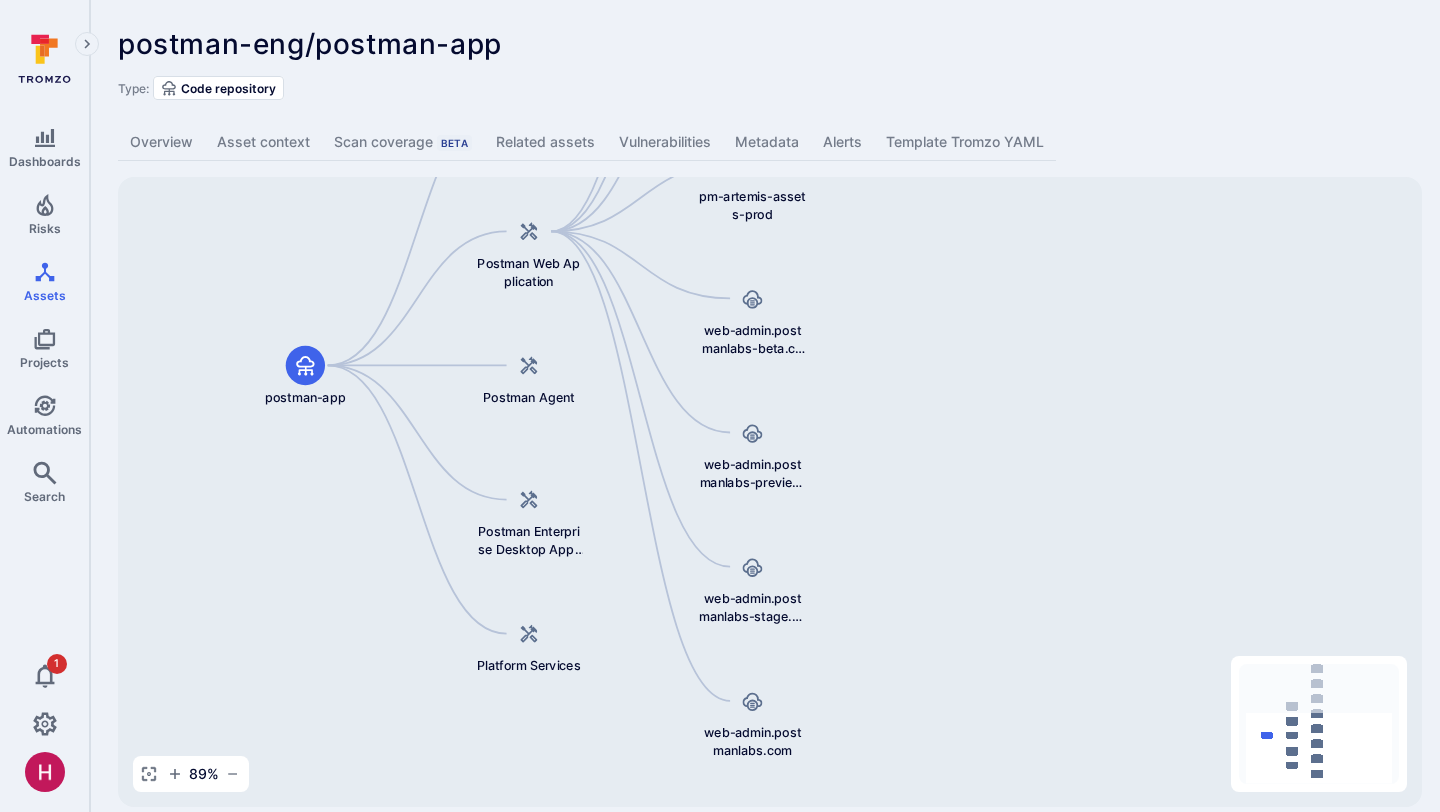 drag, startPoint x: 664, startPoint y: 448, endPoint x: 288, endPoint y: 172, distance: 466.4247 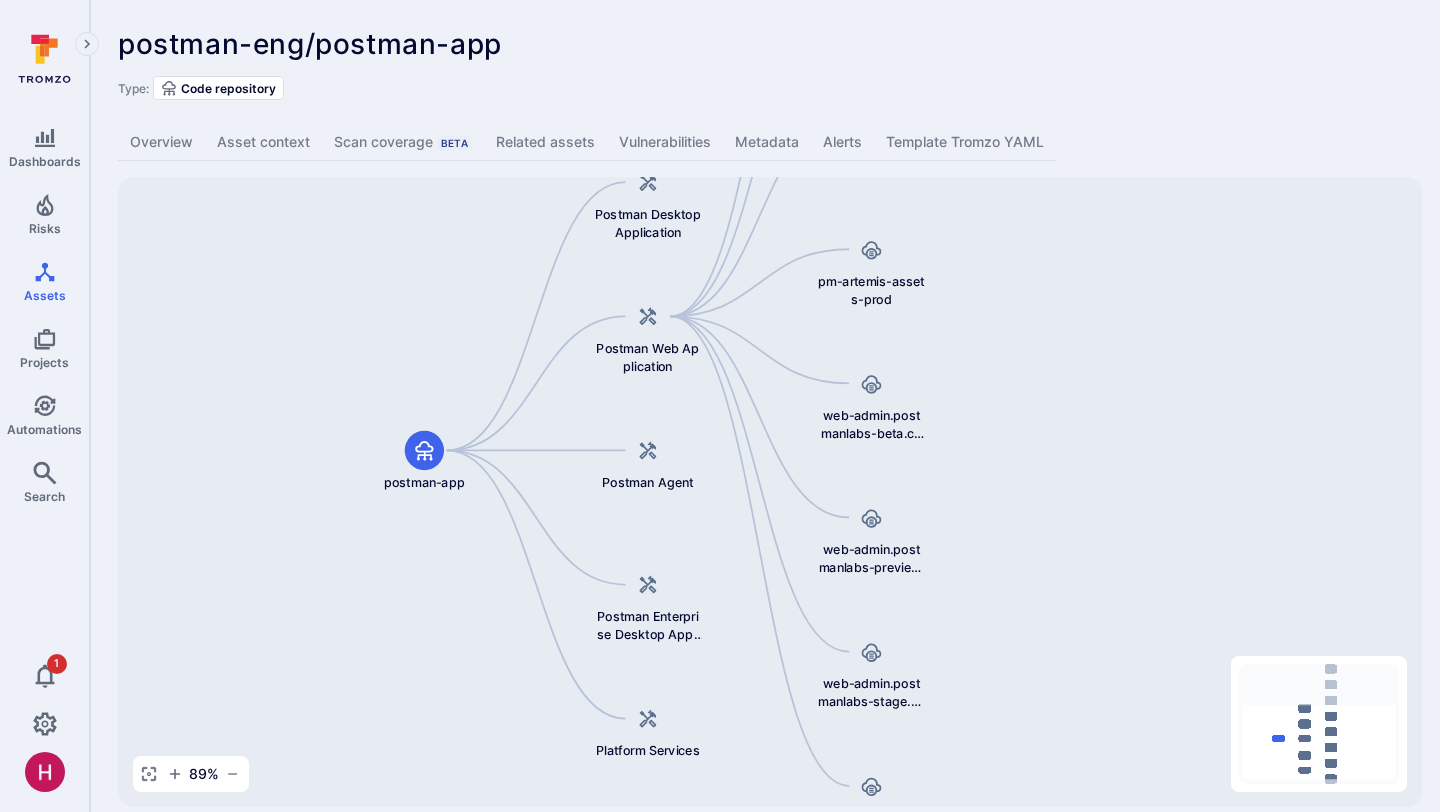 drag, startPoint x: 905, startPoint y: 413, endPoint x: 1077, endPoint y: 497, distance: 191.41577 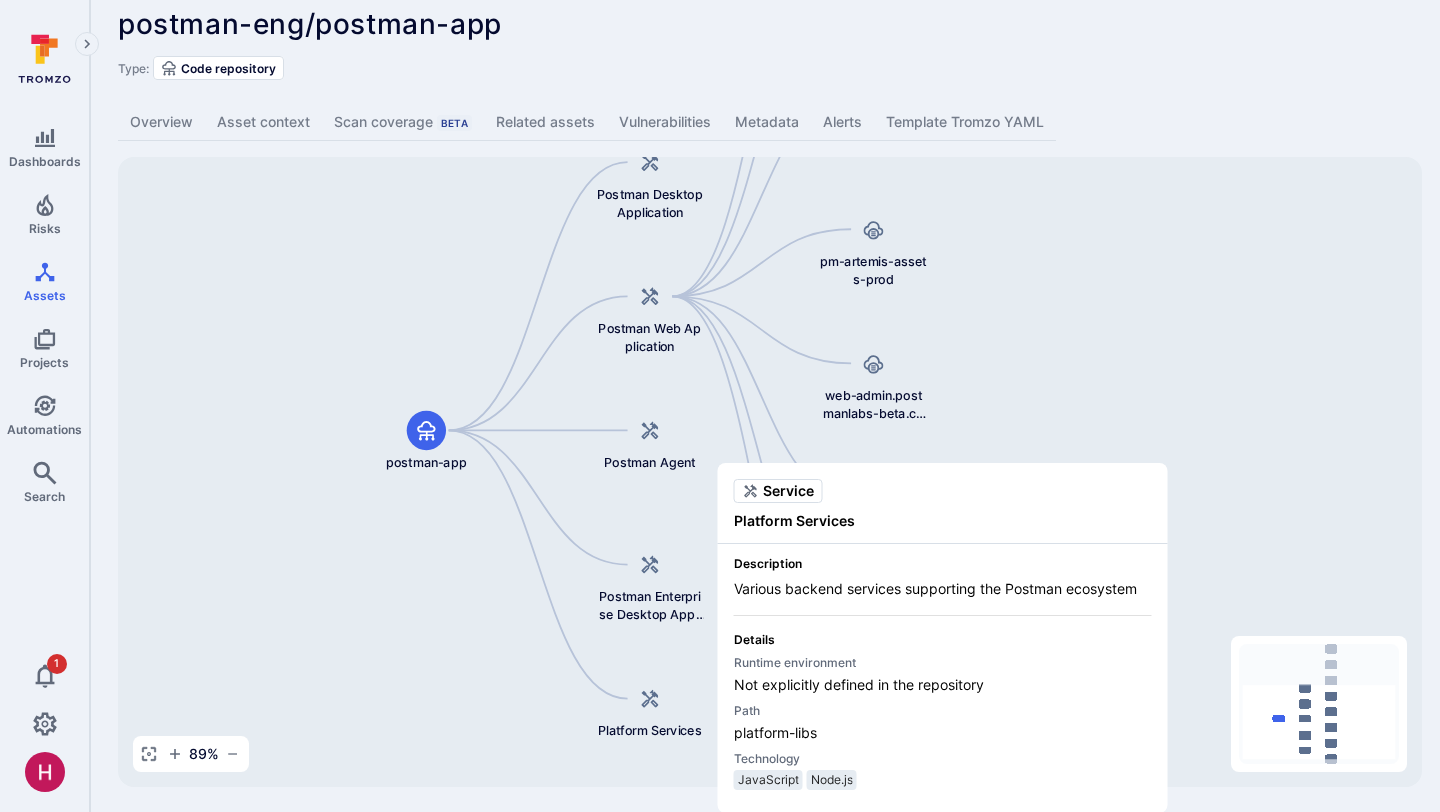 scroll, scrollTop: 23, scrollLeft: 0, axis: vertical 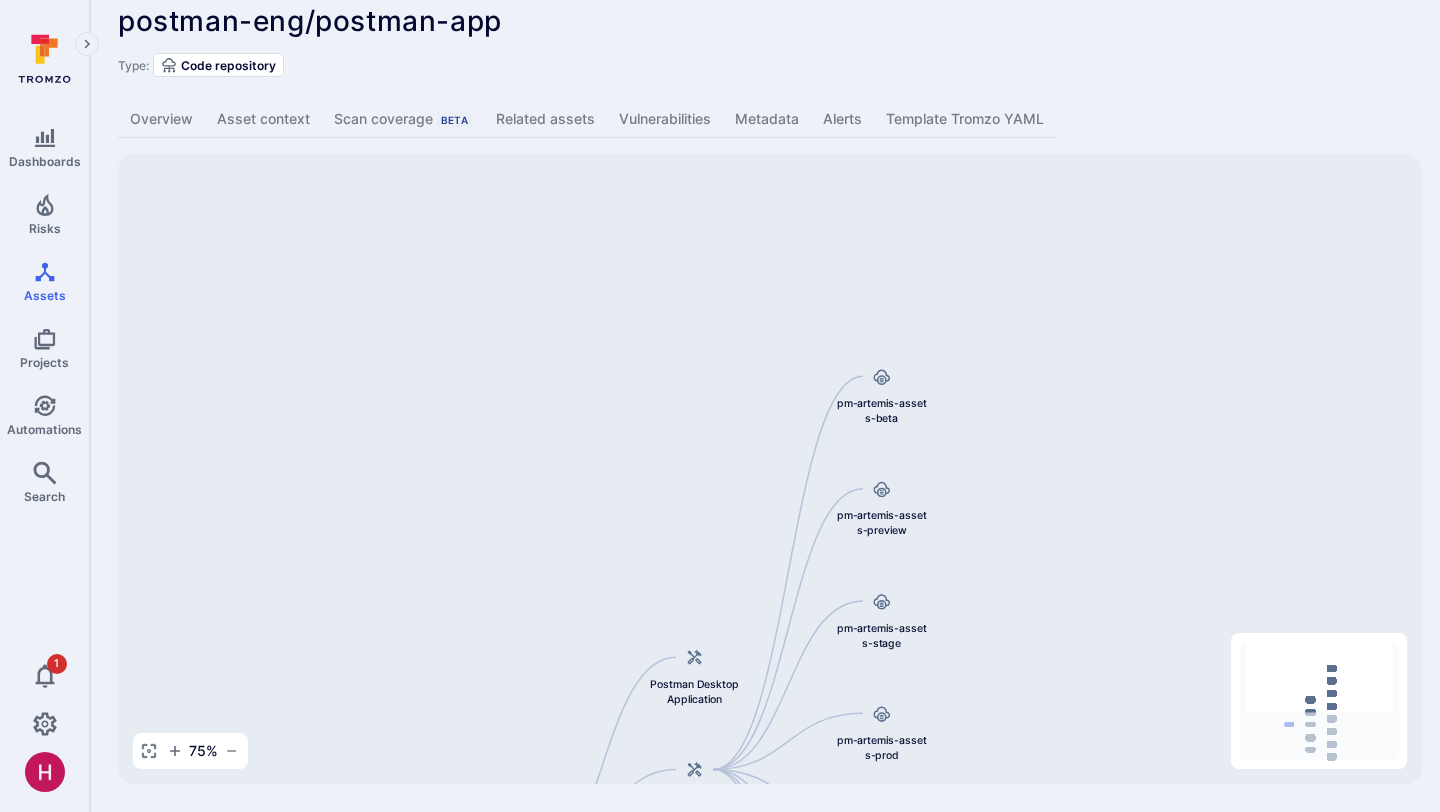 drag, startPoint x: 1022, startPoint y: 358, endPoint x: 1004, endPoint y: 807, distance: 449.36066 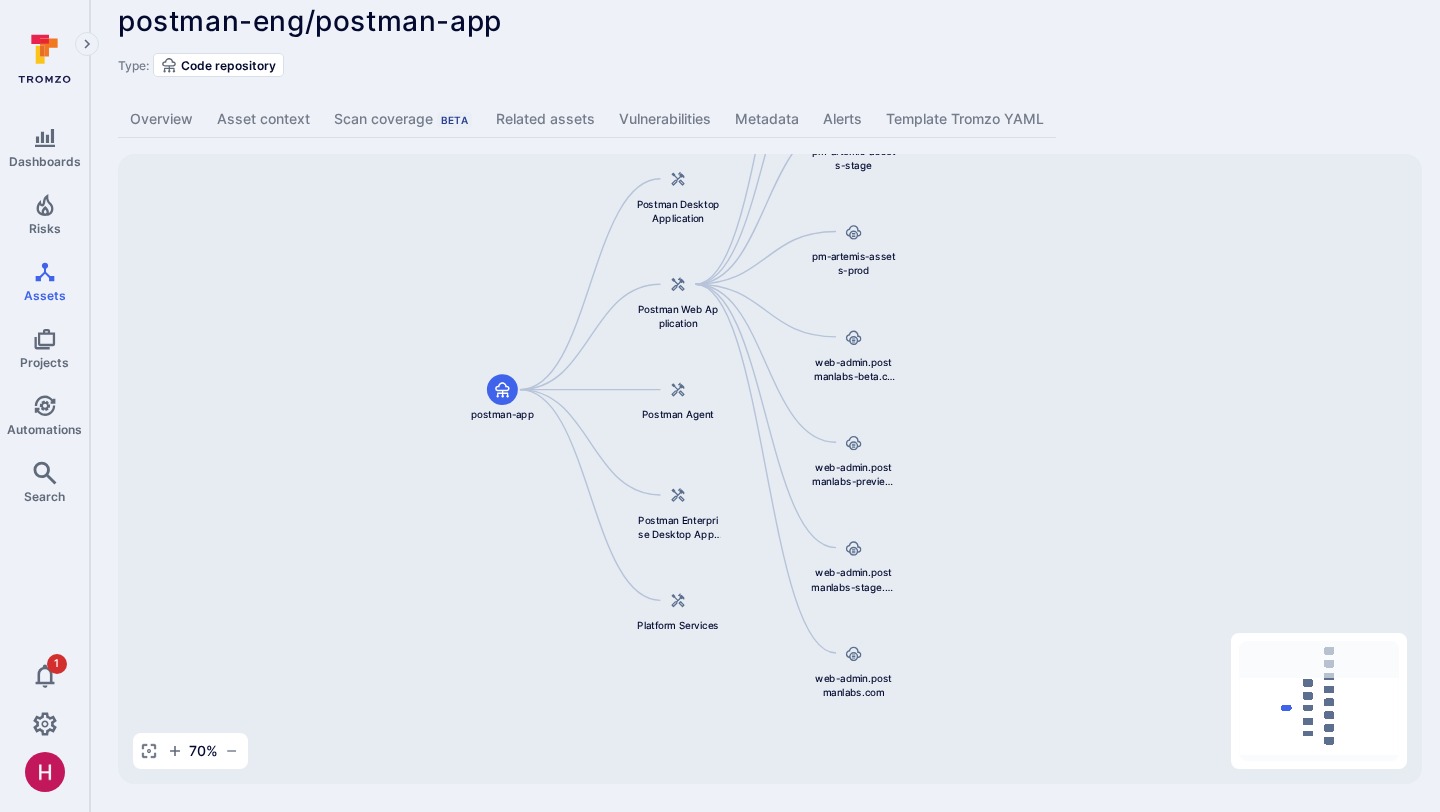 drag, startPoint x: 1027, startPoint y: 623, endPoint x: 988, endPoint y: 154, distance: 470.61874 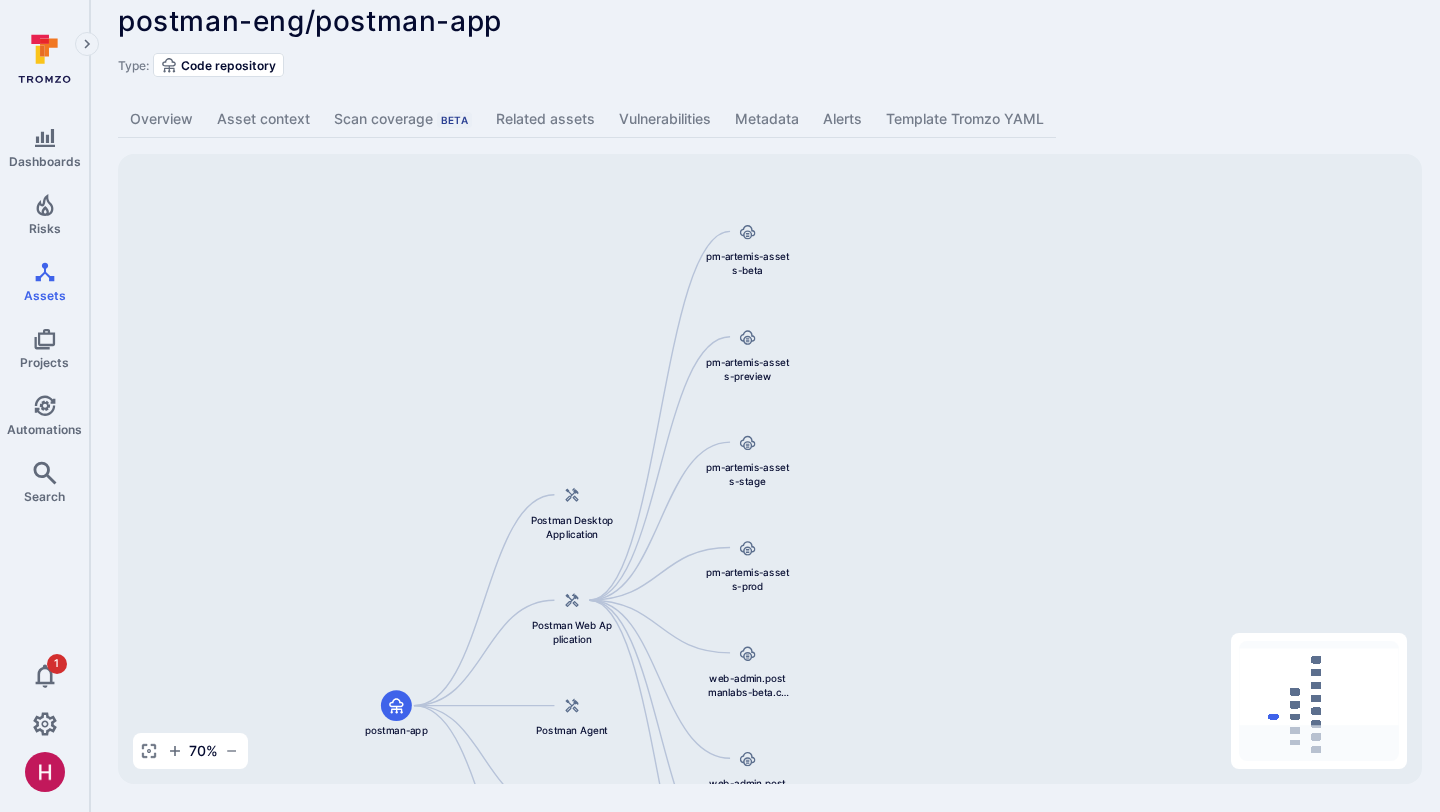 drag, startPoint x: 997, startPoint y: 479, endPoint x: 892, endPoint y: 792, distance: 330.1424 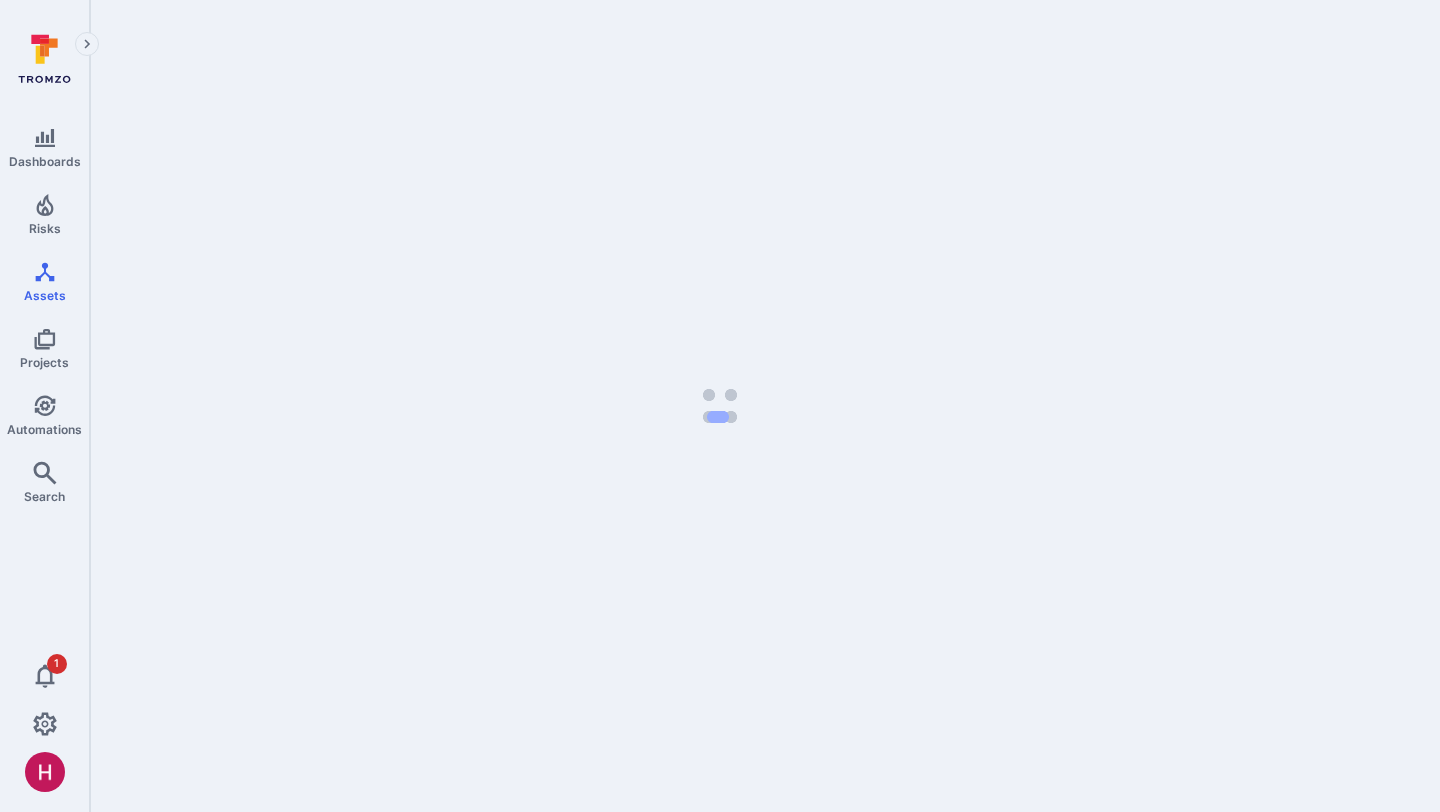 scroll, scrollTop: 0, scrollLeft: 0, axis: both 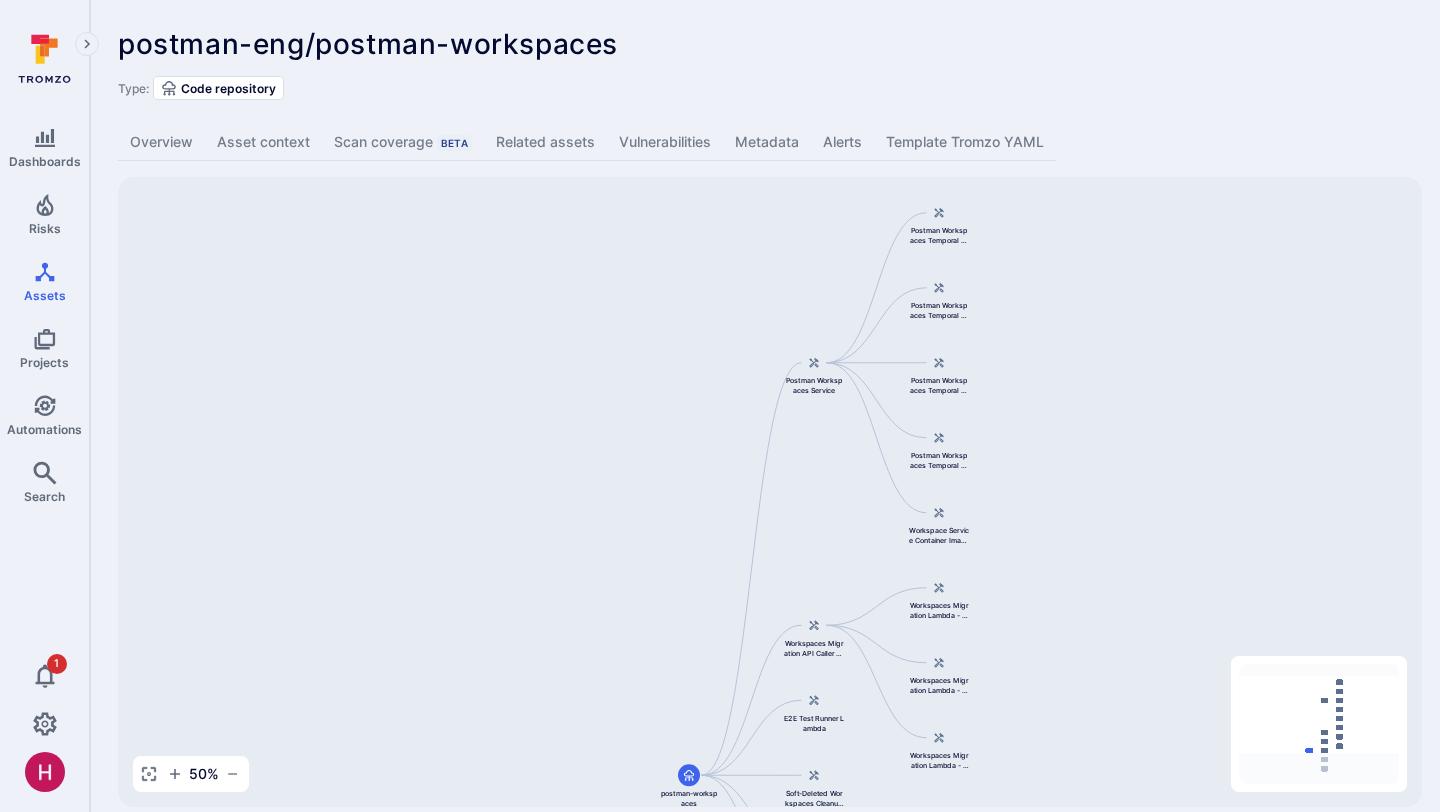 drag, startPoint x: 1043, startPoint y: 533, endPoint x: 1087, endPoint y: 624, distance: 101.07918 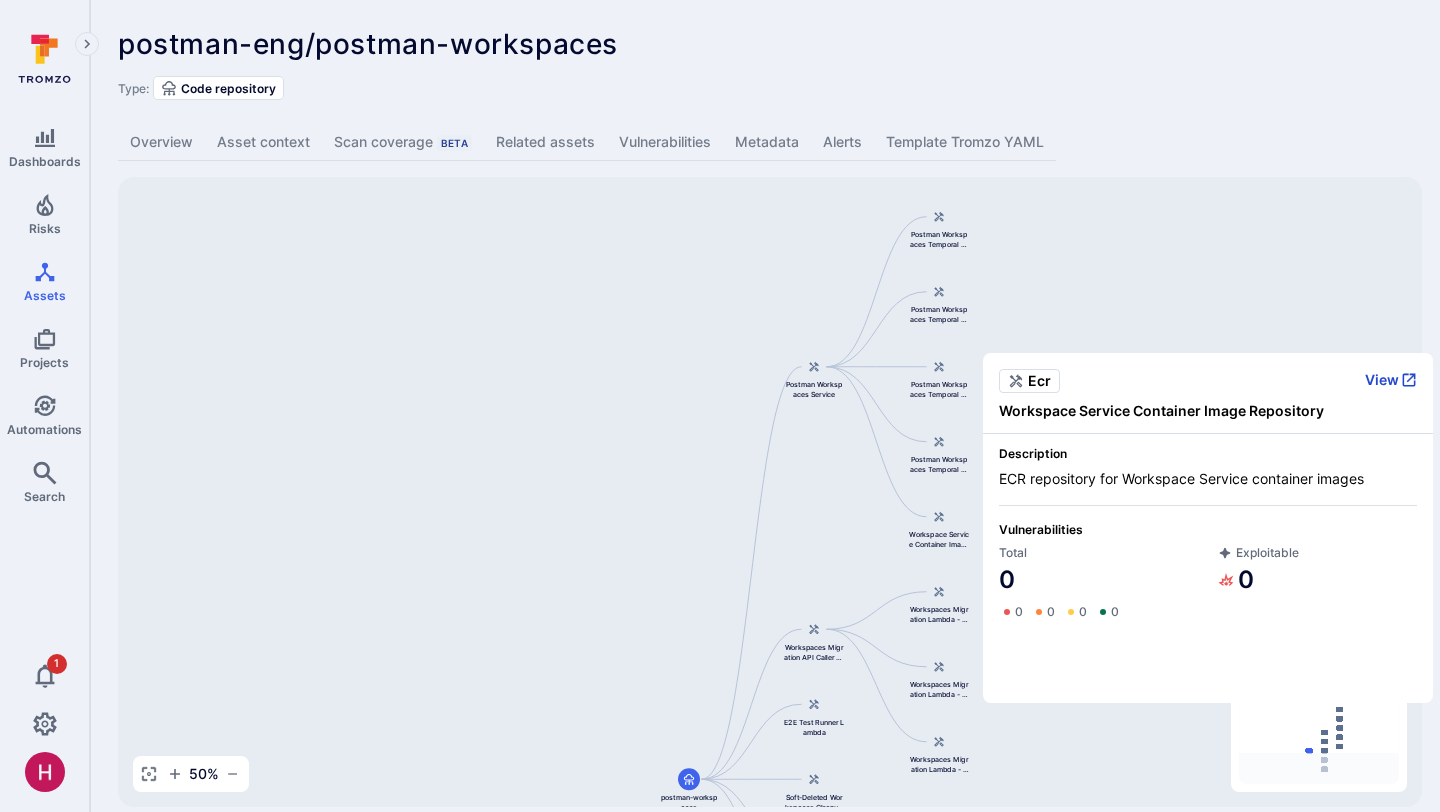 click on "View" at bounding box center (1391, 380) 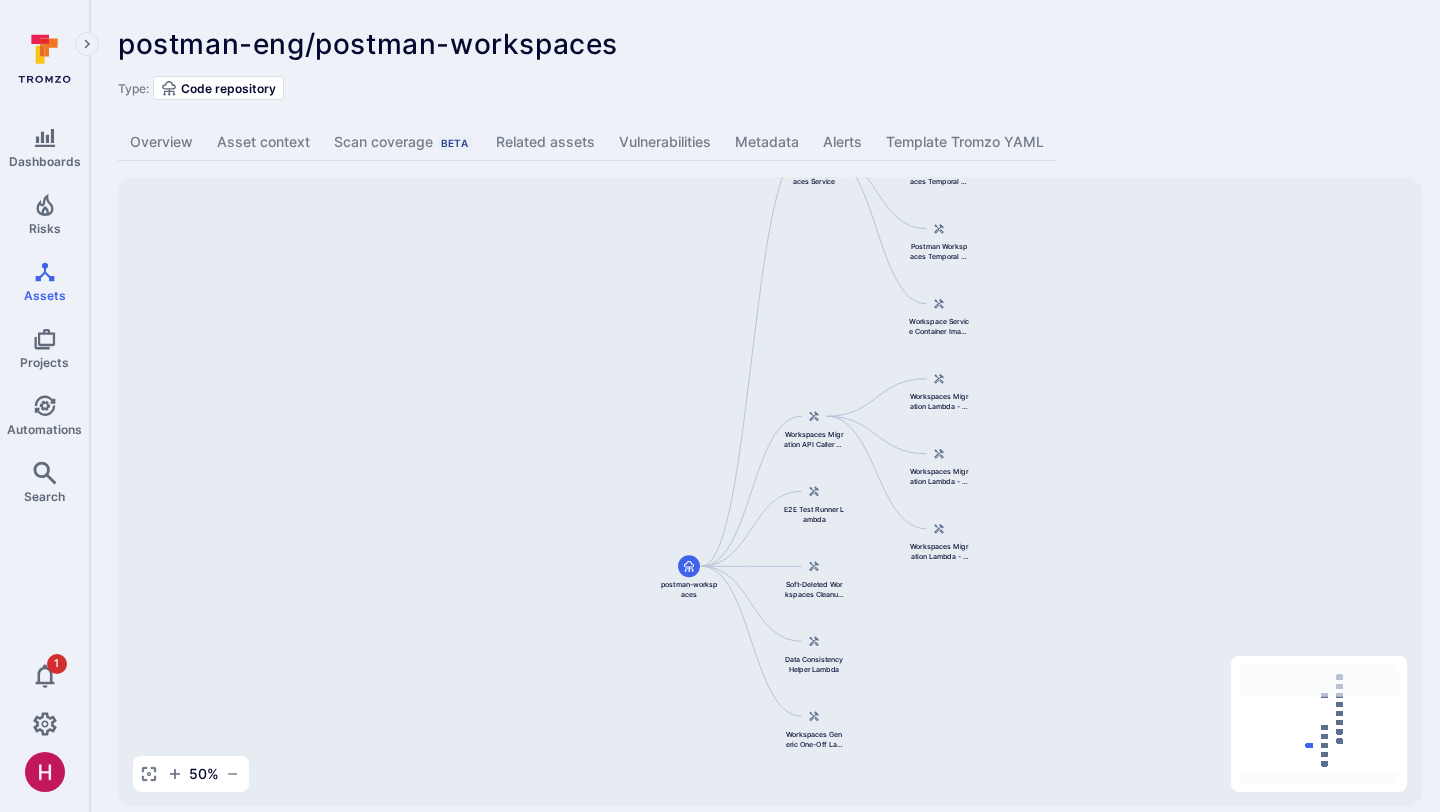 drag, startPoint x: 1047, startPoint y: 550, endPoint x: 1043, endPoint y: 326, distance: 224.0357 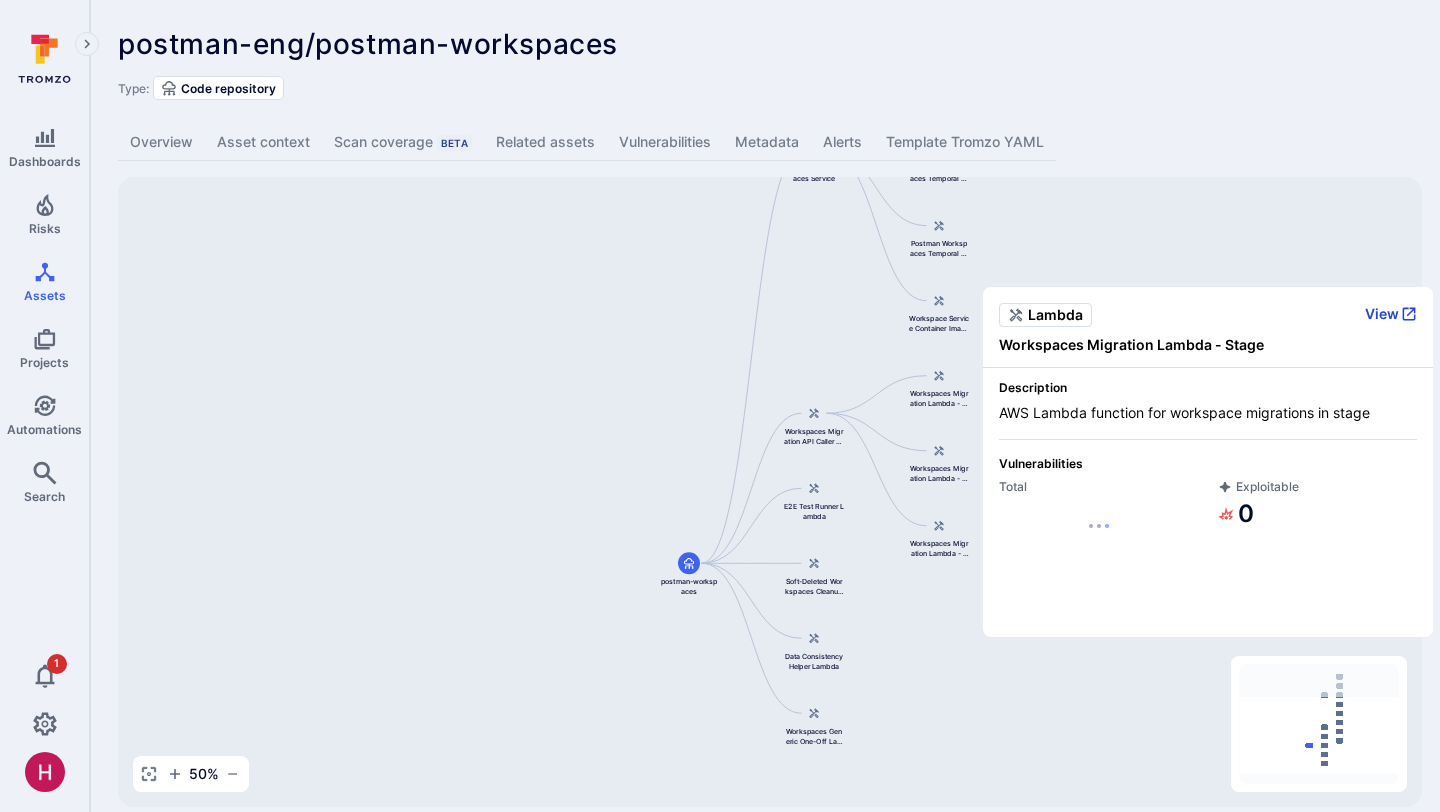 click on "View" at bounding box center (1391, 314) 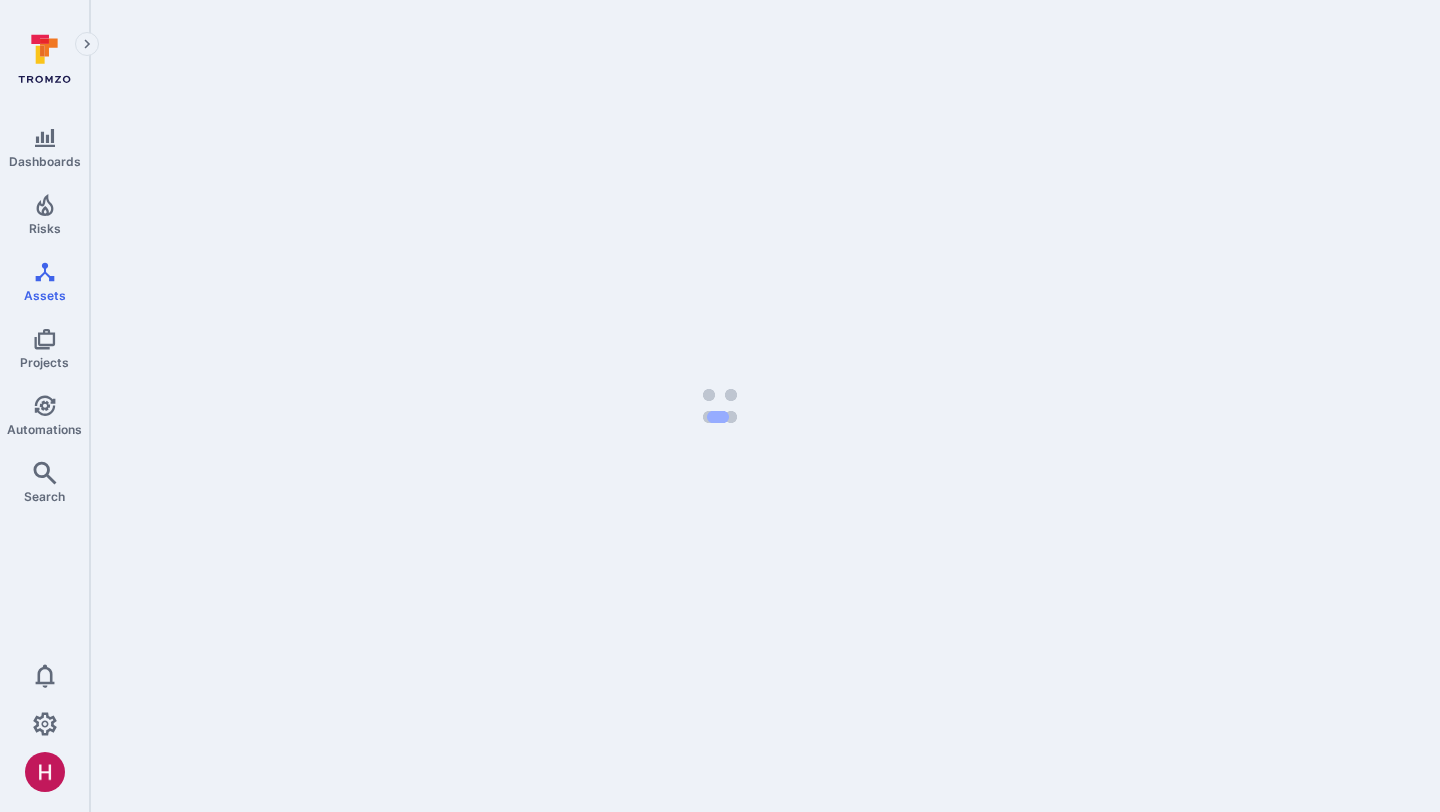 scroll, scrollTop: 0, scrollLeft: 0, axis: both 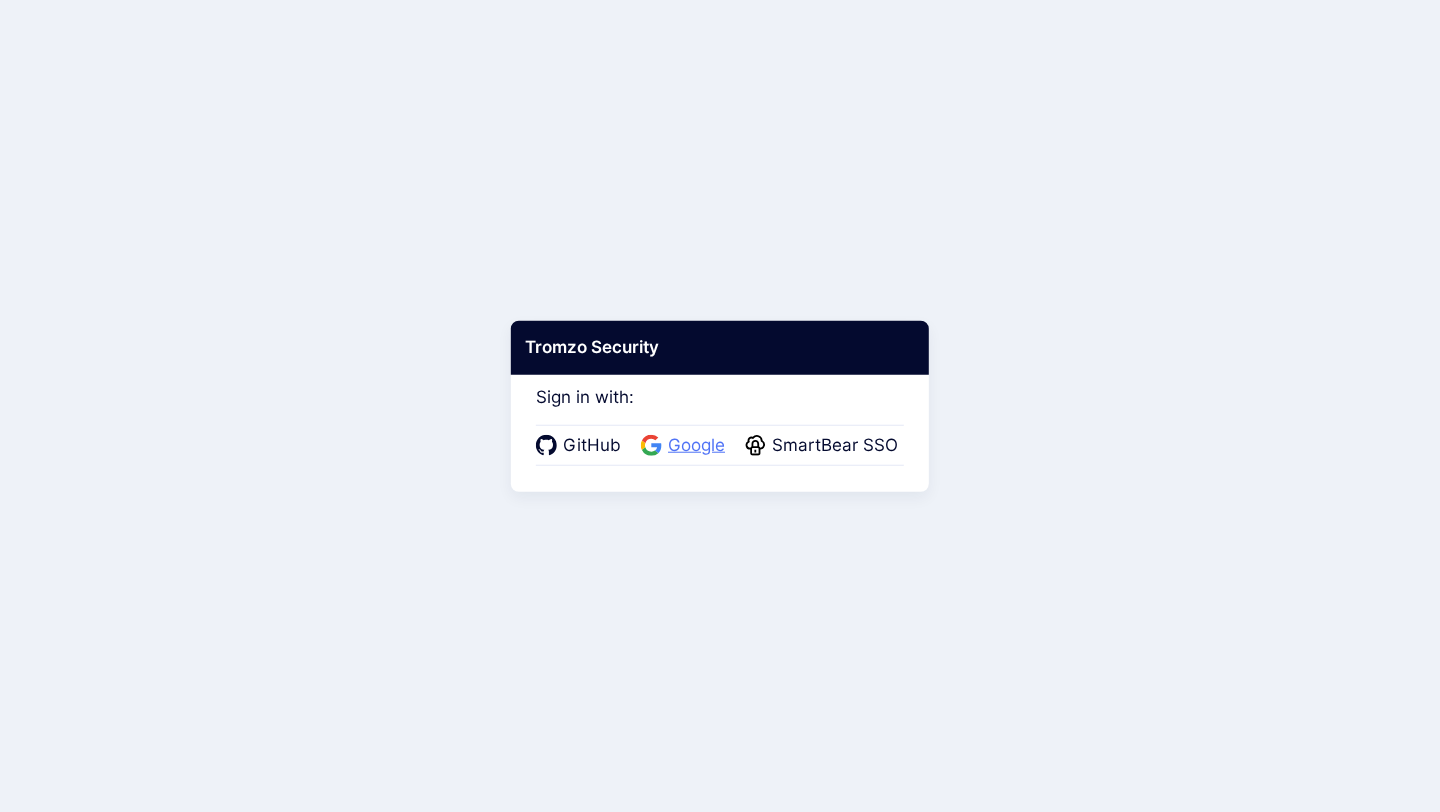 click on "Google" at bounding box center (696, 446) 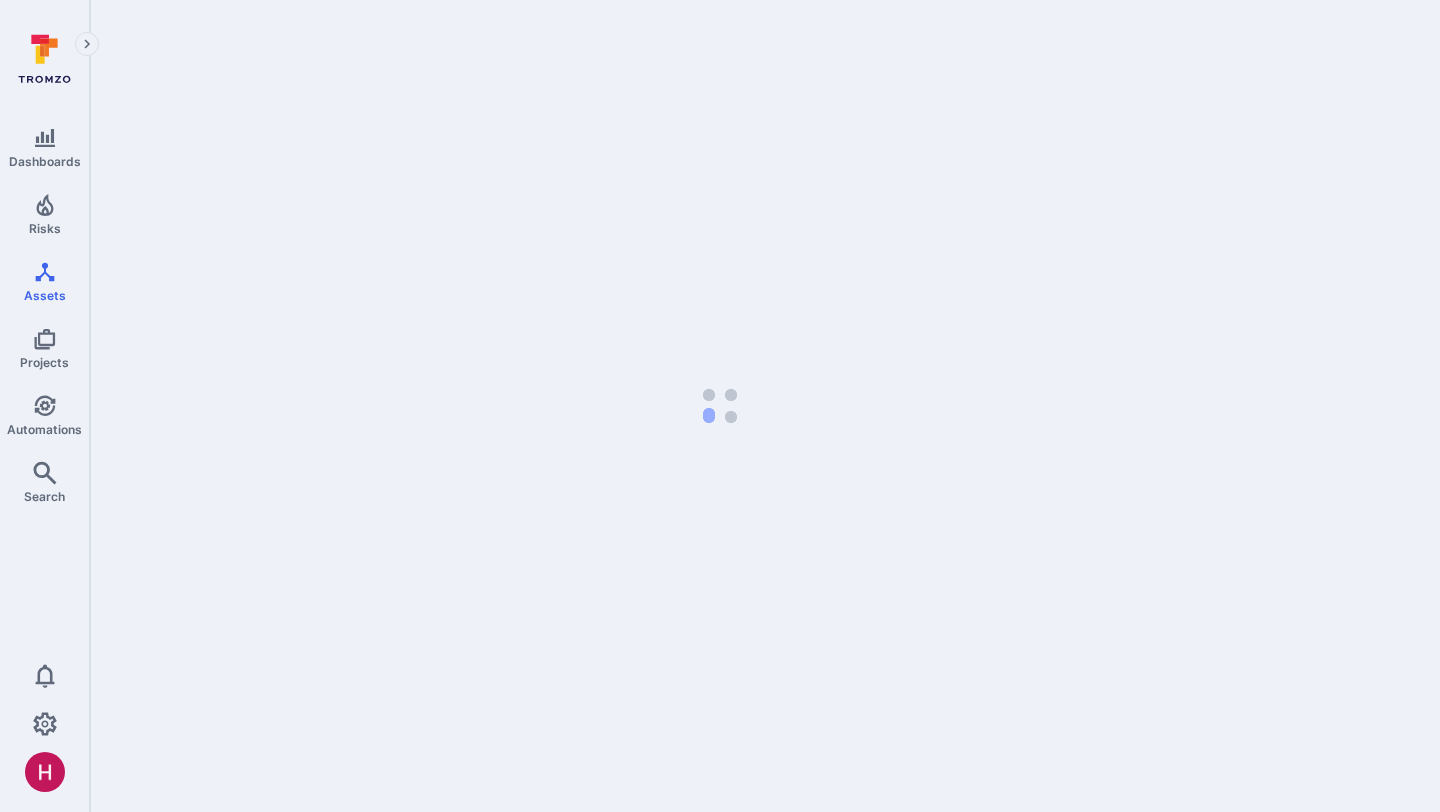 scroll, scrollTop: 0, scrollLeft: 0, axis: both 